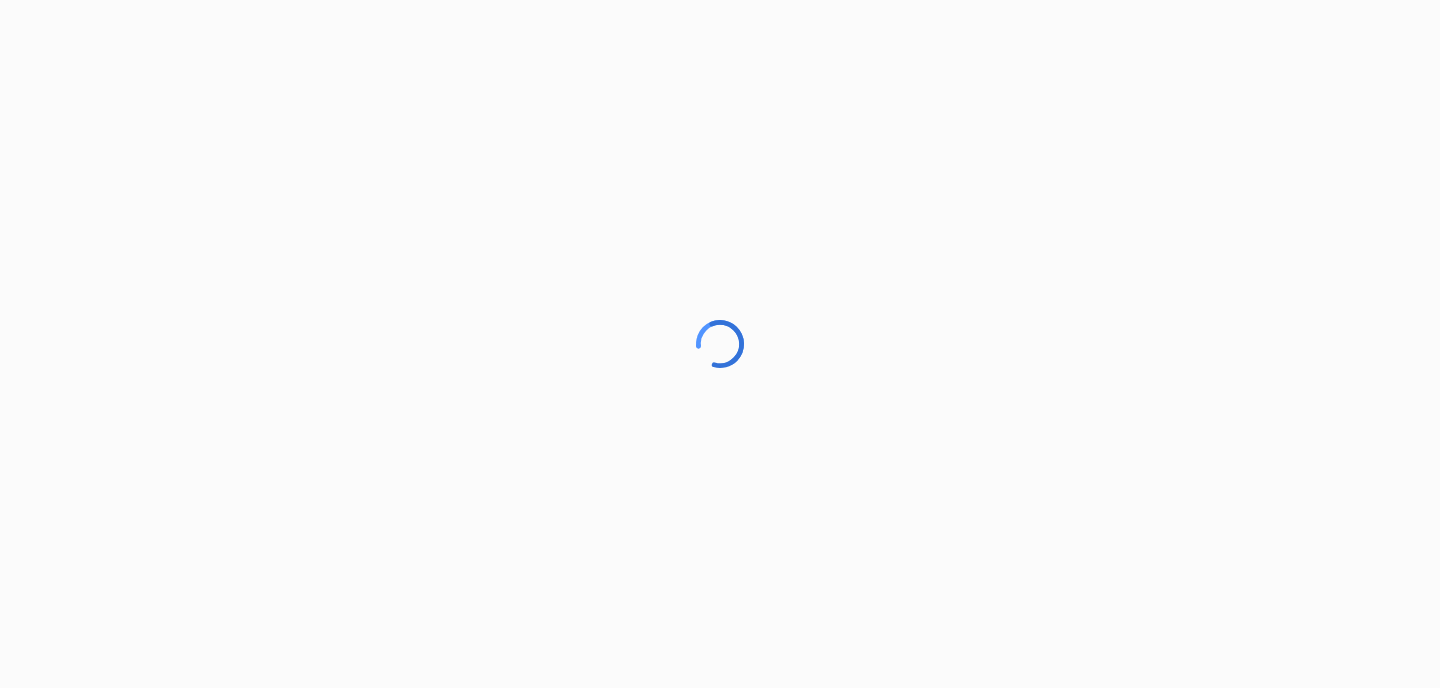 scroll, scrollTop: 0, scrollLeft: 0, axis: both 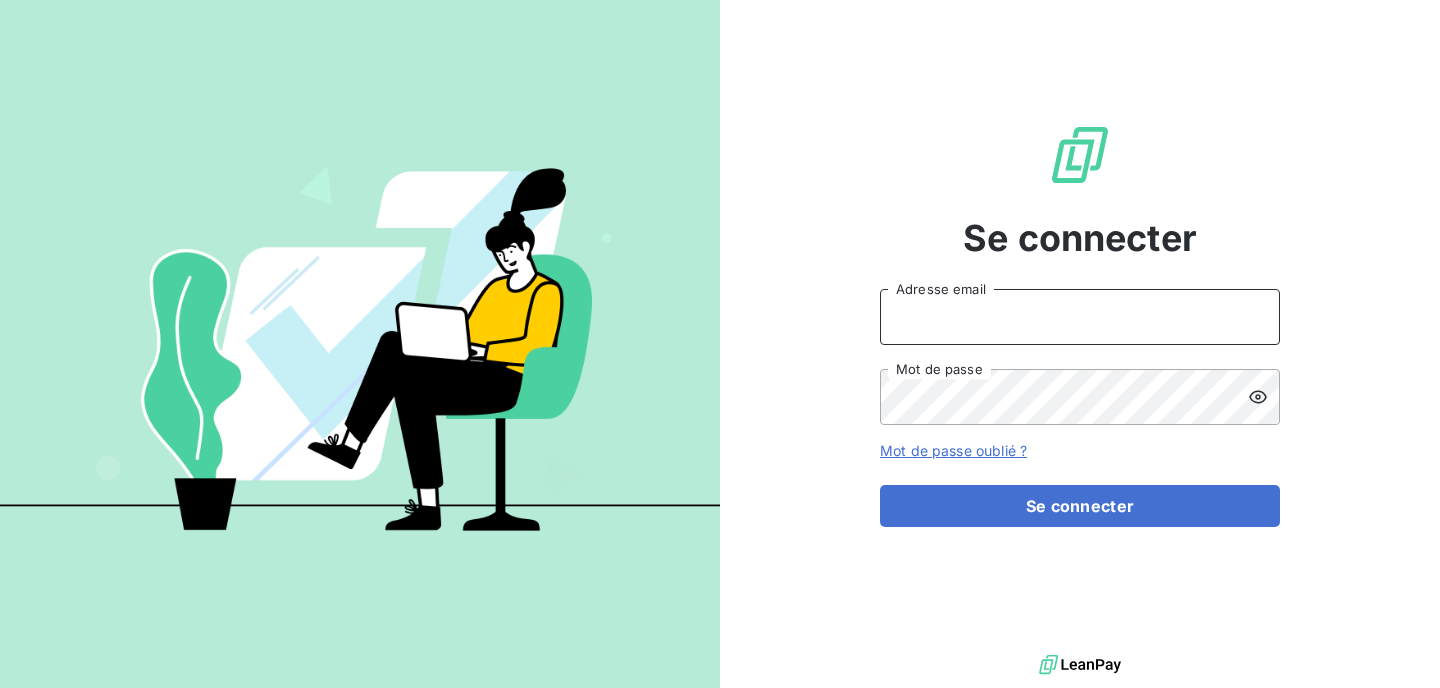 type on "camille.g@lbf.beer" 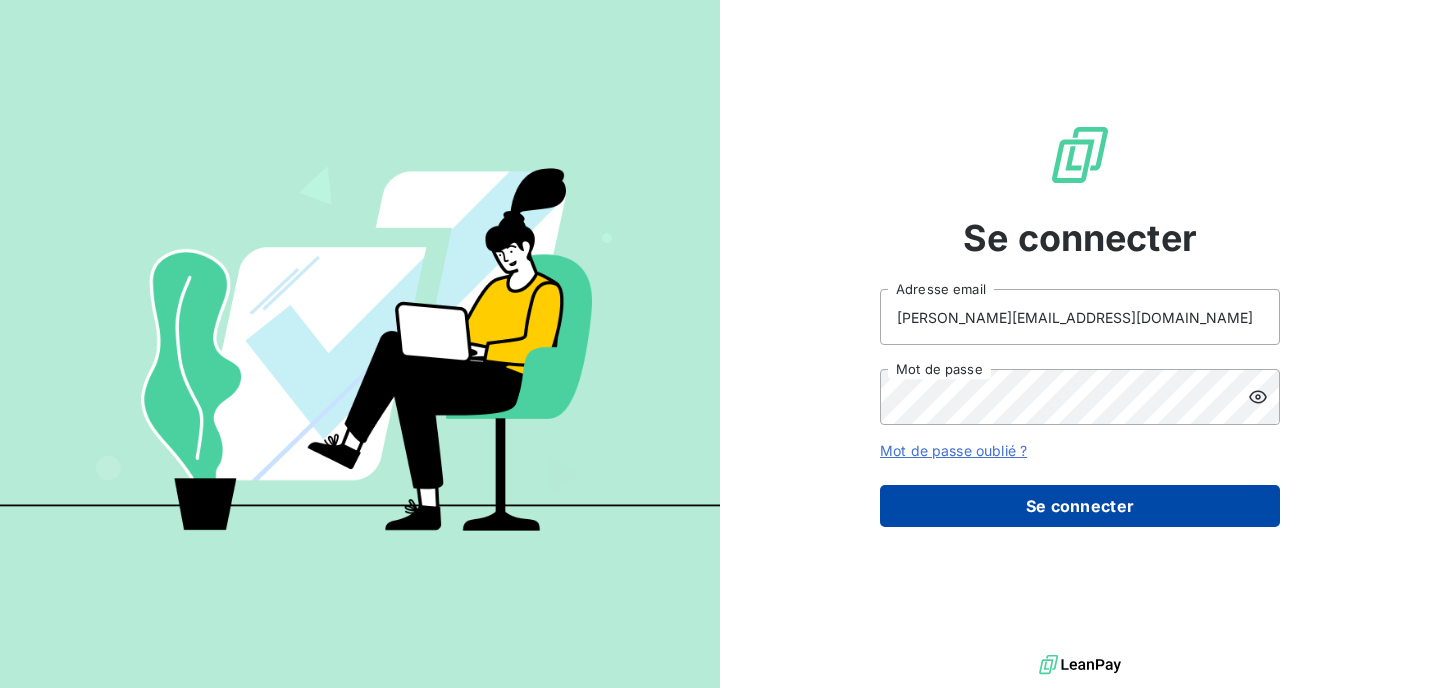 click on "Se connecter" at bounding box center (1080, 506) 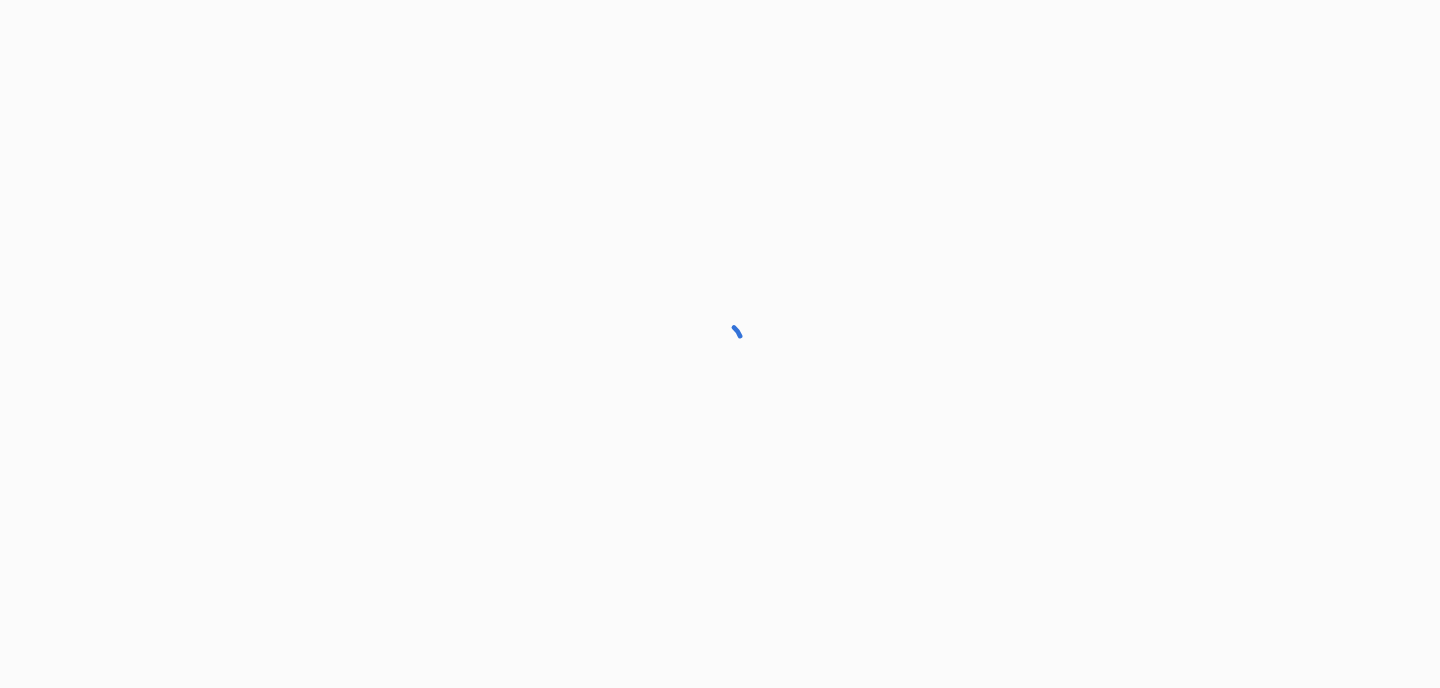 scroll, scrollTop: 0, scrollLeft: 0, axis: both 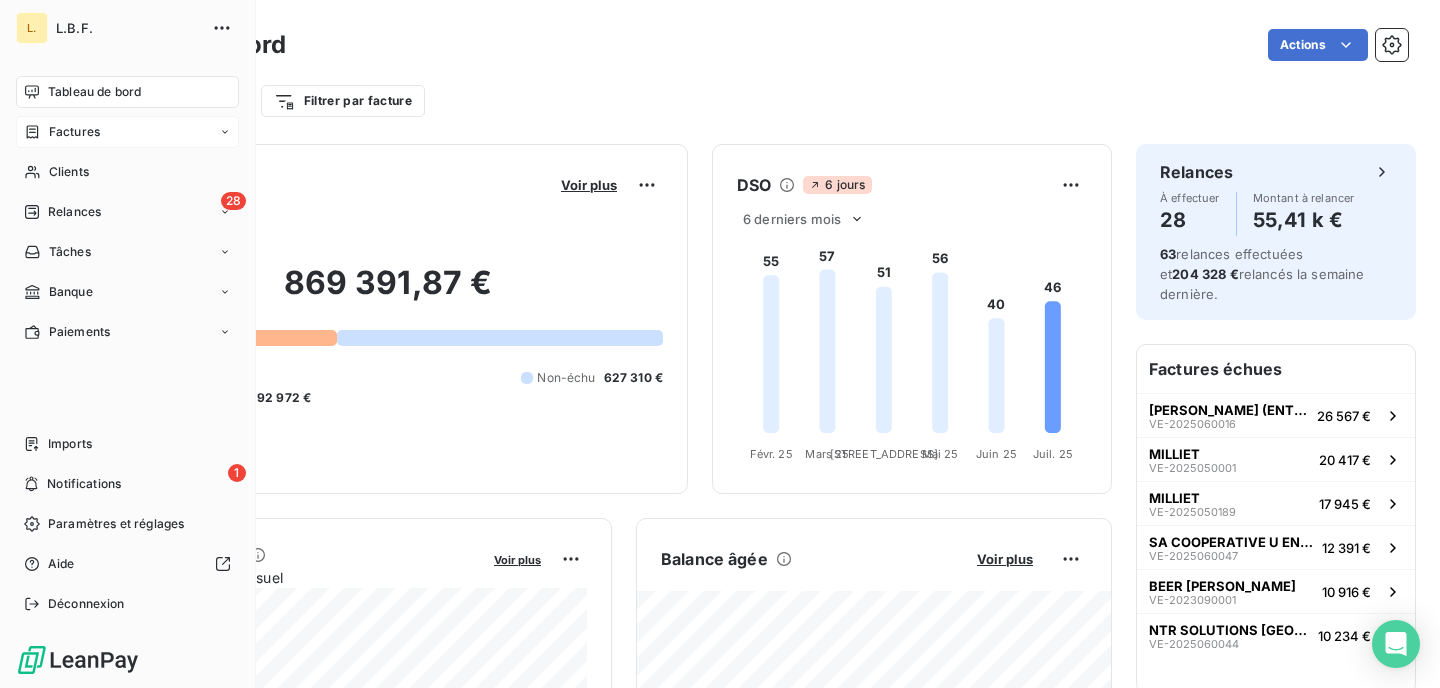 click on "Factures" at bounding box center (74, 132) 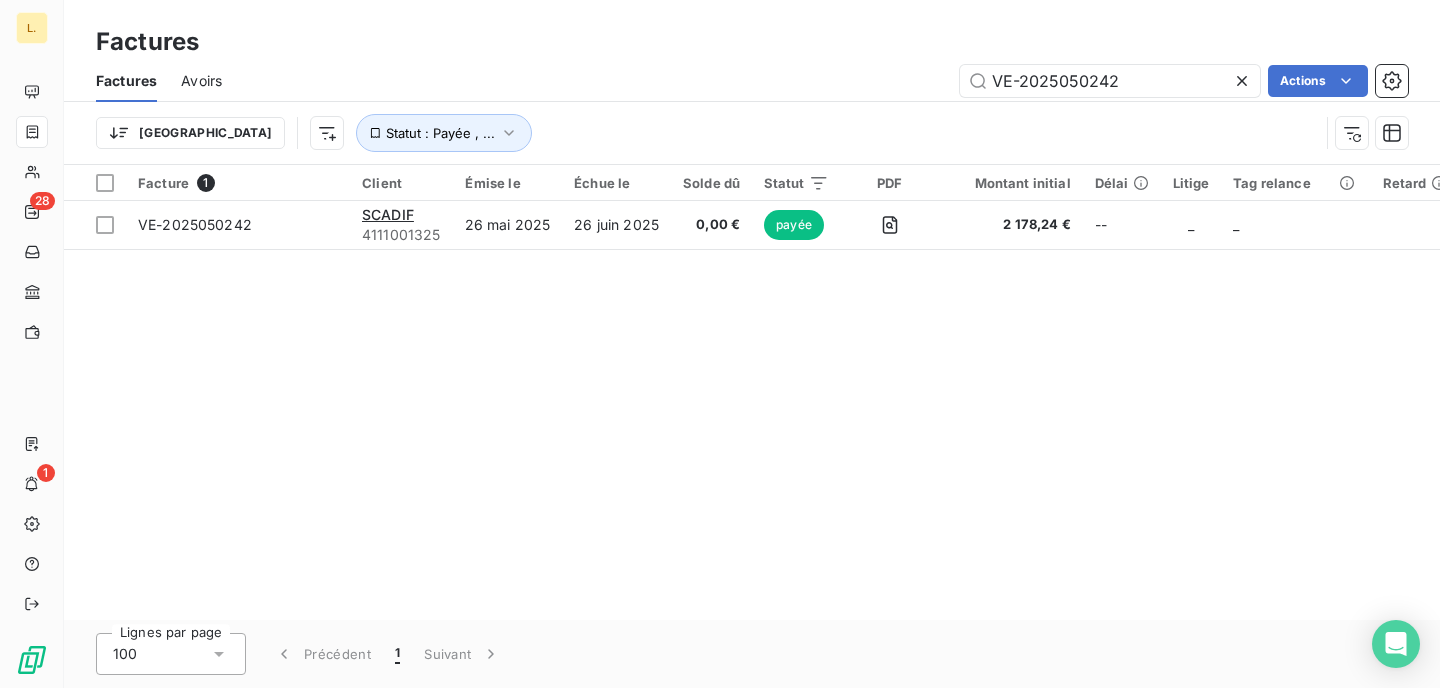 drag, startPoint x: 1142, startPoint y: 84, endPoint x: 821, endPoint y: 79, distance: 321.03894 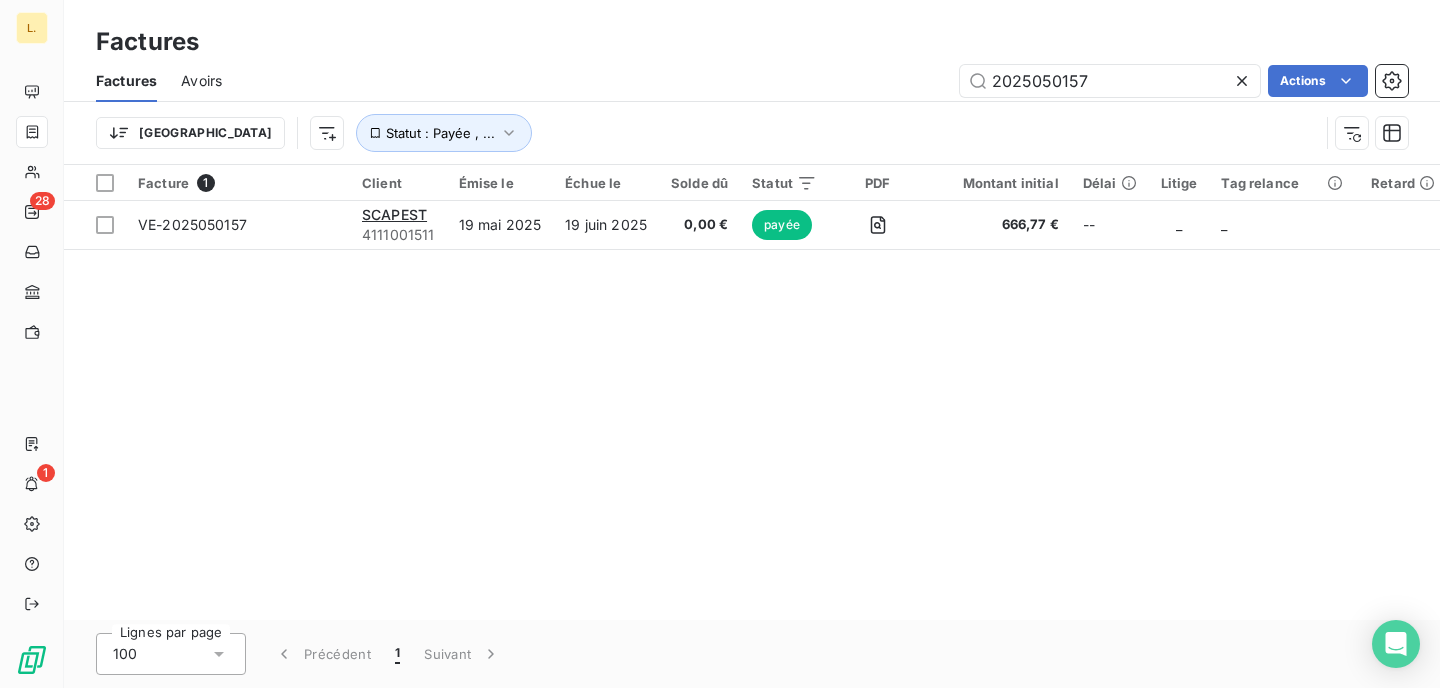 type on "2025050157" 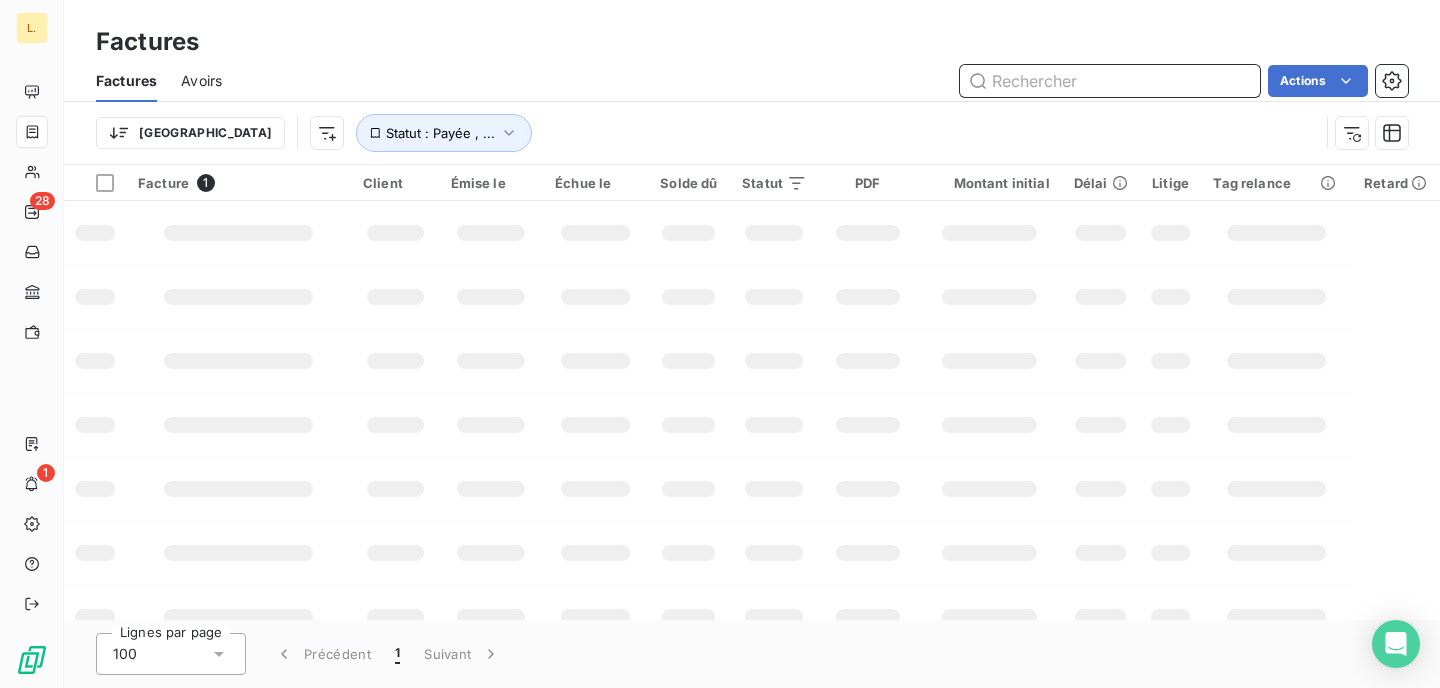 click at bounding box center (1110, 81) 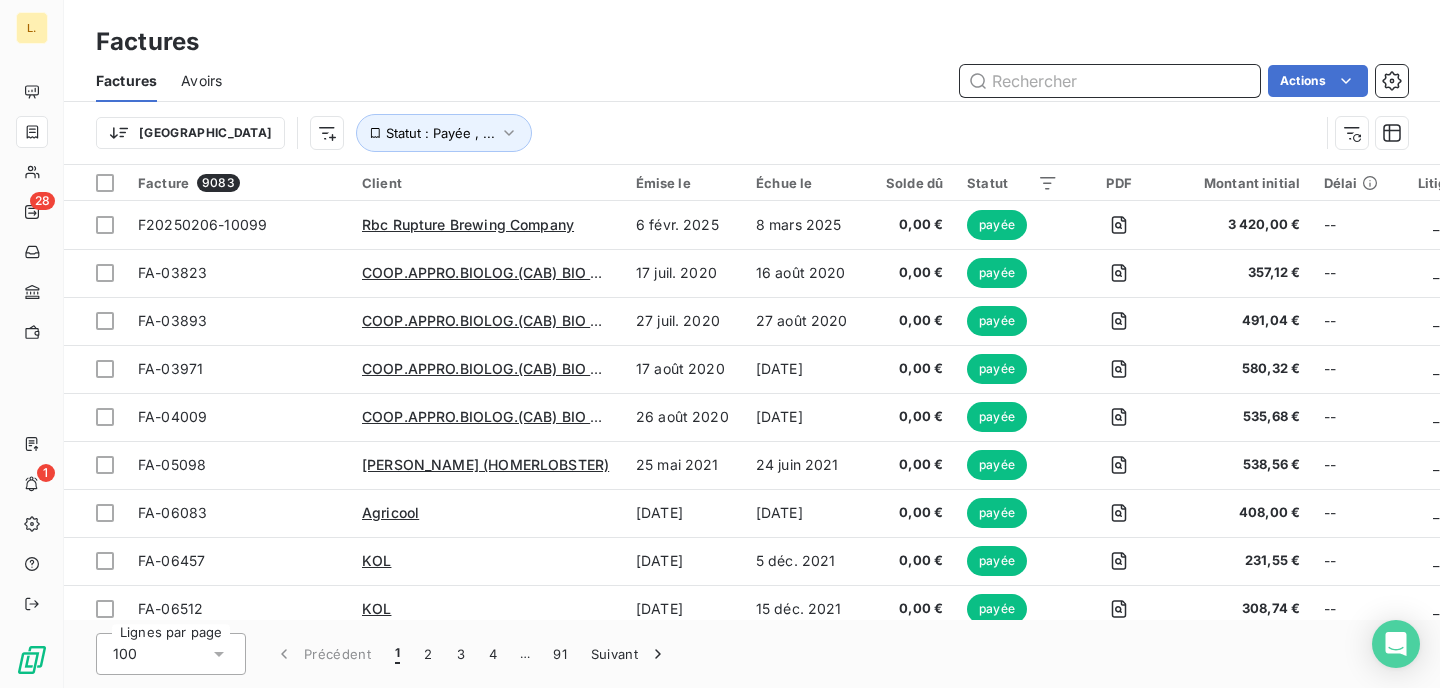 paste on "25060254" 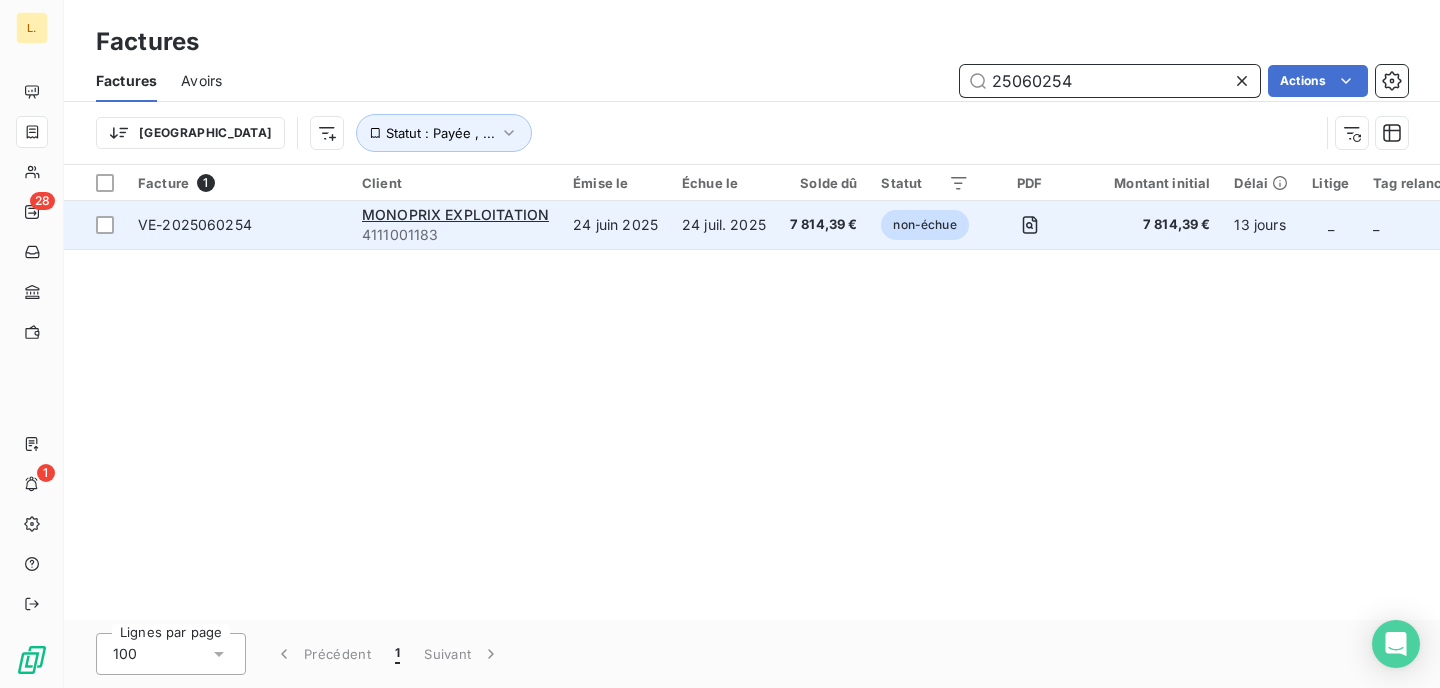 type on "25060254" 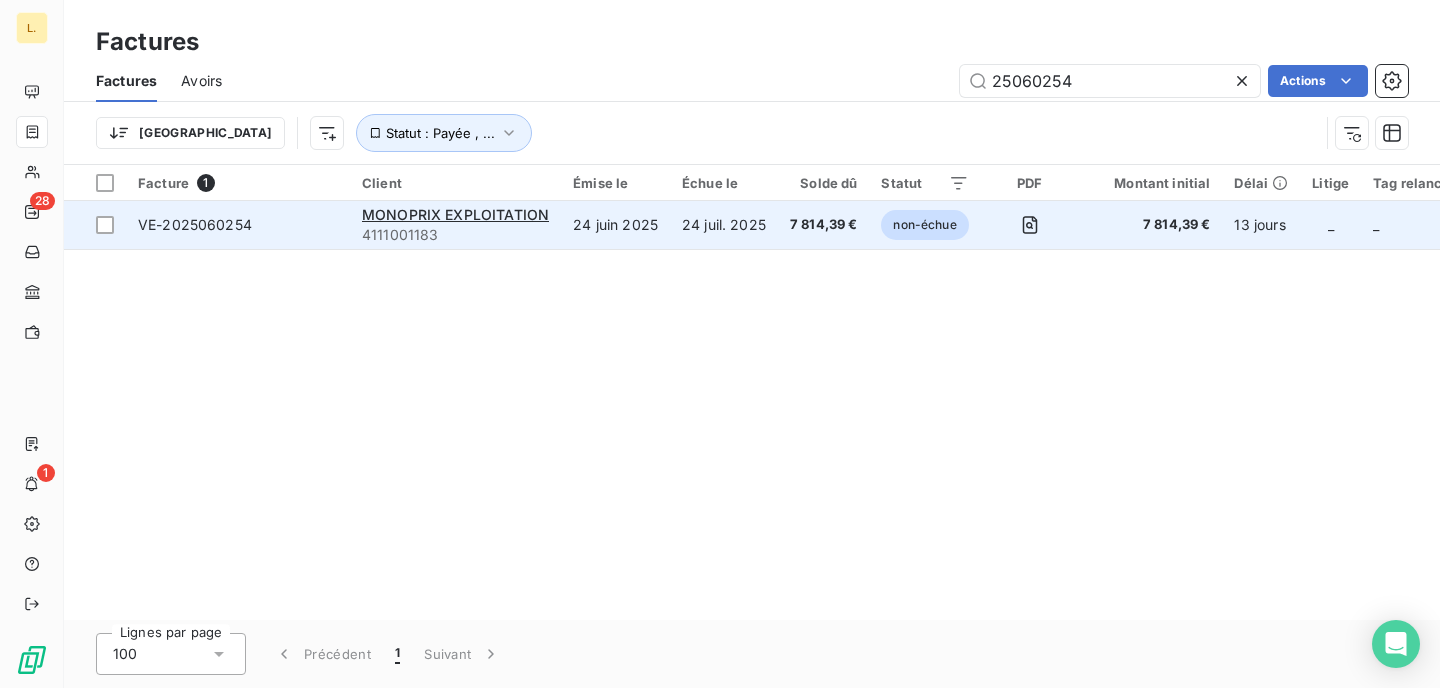 click on "24 juin 2025" at bounding box center (615, 225) 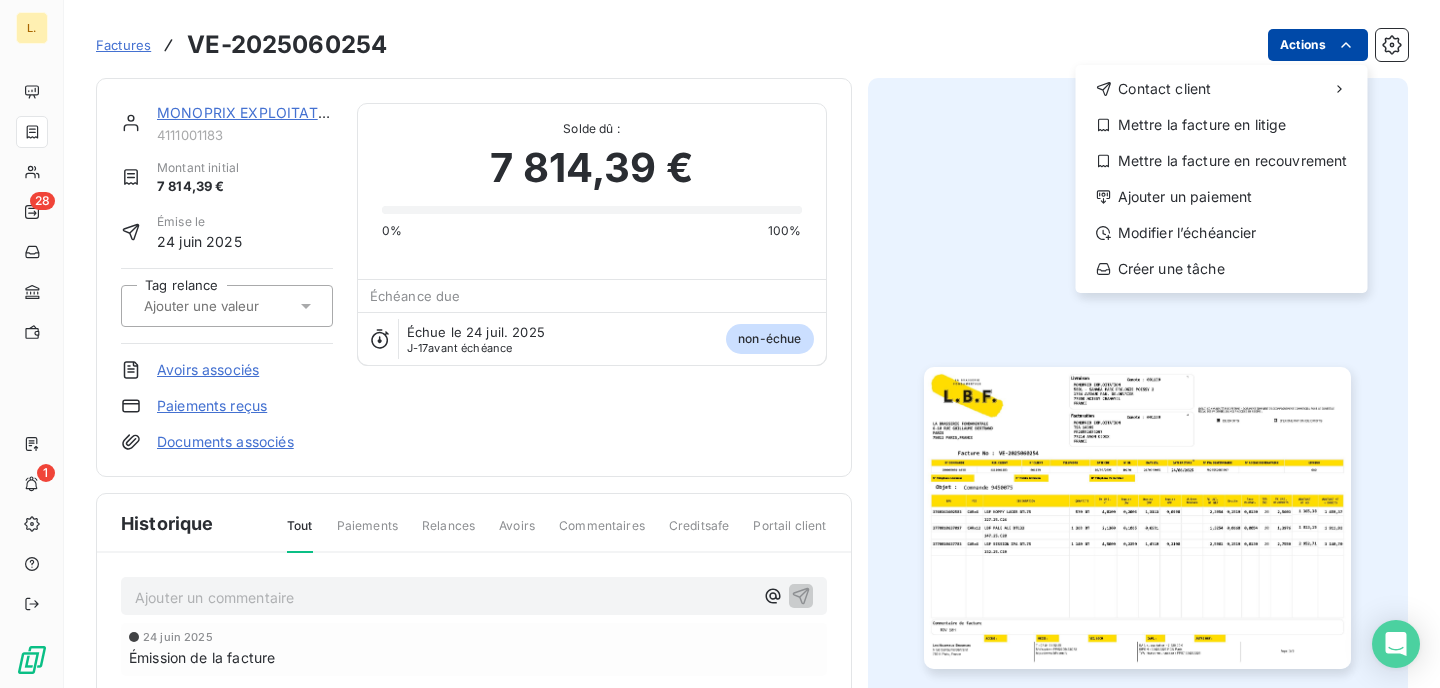 click on "L. 28 1 Factures VE-2025060254 Actions Contact client Mettre la facture en litige Mettre la facture en recouvrement Ajouter un paiement Modifier l’échéancier Créer une tâche MONOPRIX EXPLOITATION 4111001183 Montant initial 7 814,39 € Émise le 24 juin 2025 Tag relance Avoirs associés Paiements reçus Documents associés Solde dû : 7 814,39 € 0% 100% Échéance due Échue le 24 juil. 2025 J-17  avant échéance non-échue Historique Tout Paiements Relances Avoirs Commentaires Creditsafe Portail client Ajouter un commentaire ﻿ 24 juin 2025 Émission de la facture" at bounding box center [720, 344] 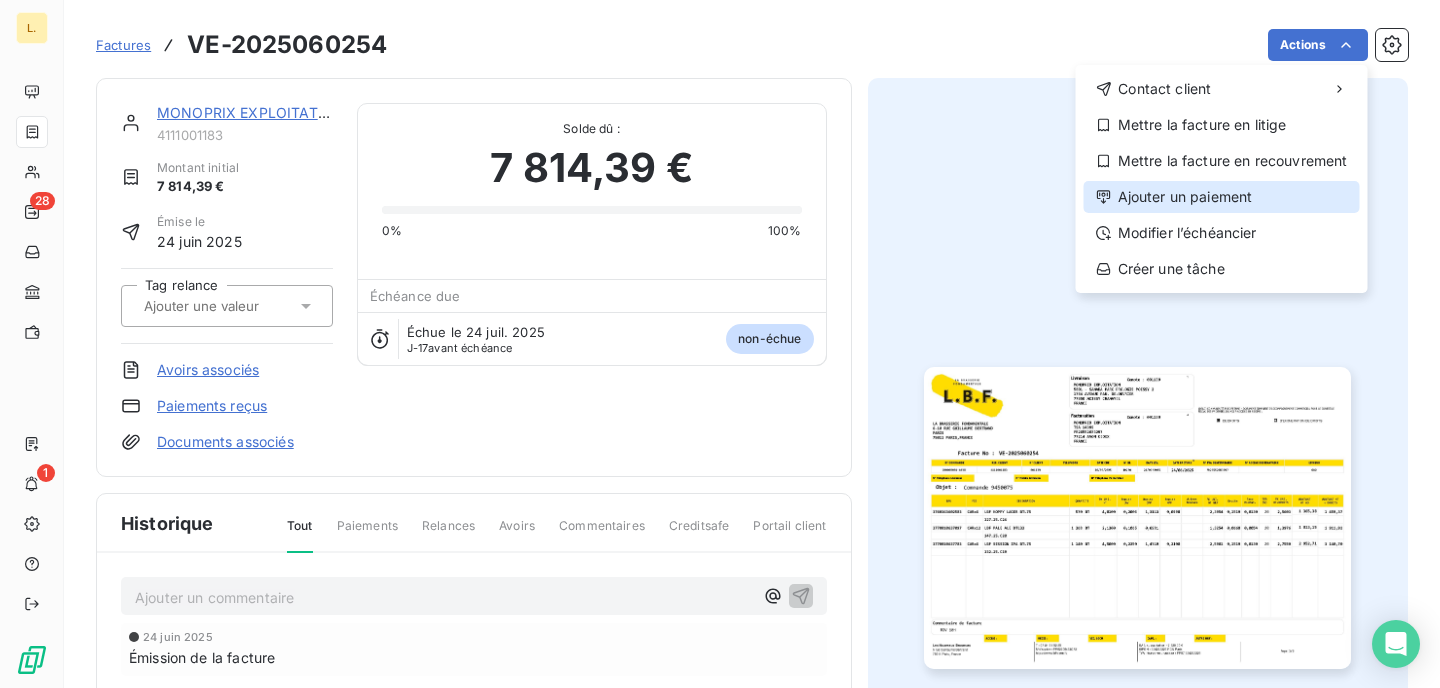 click on "Ajouter un paiement" at bounding box center (1222, 197) 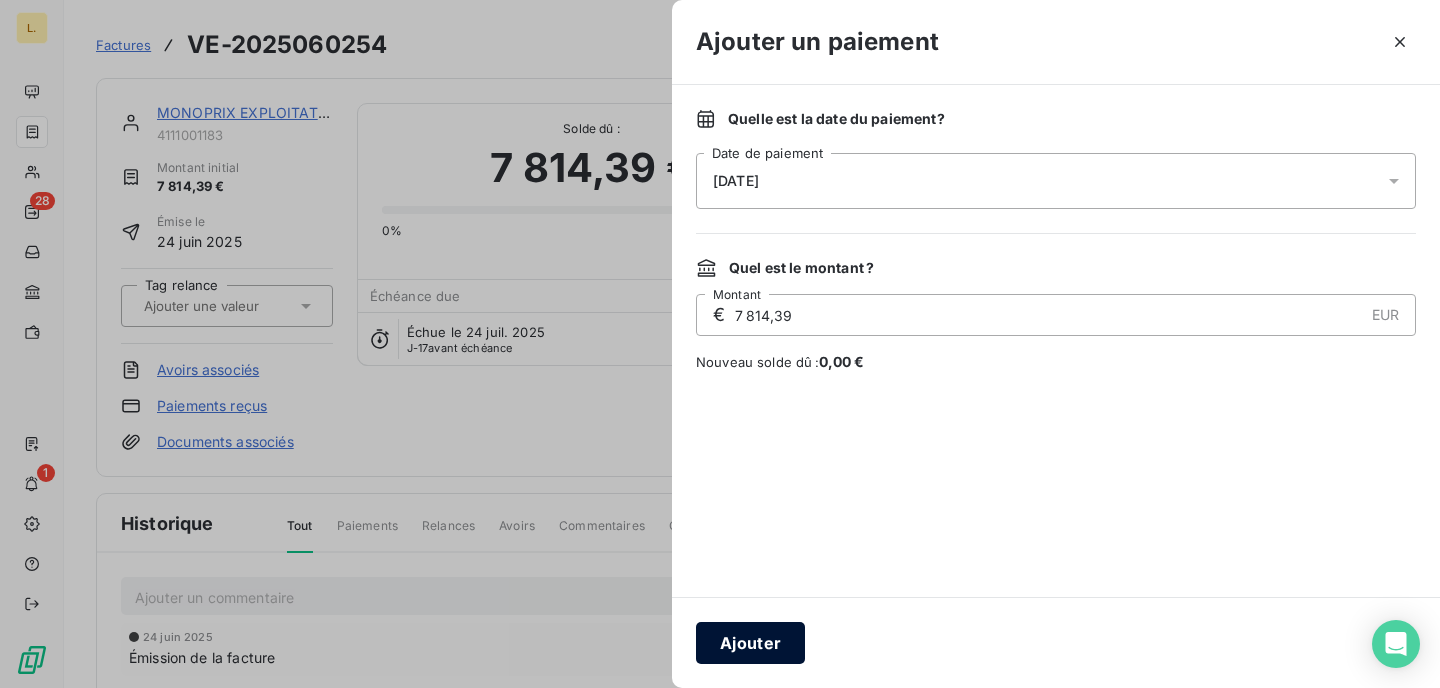 click on "Ajouter" at bounding box center [750, 643] 